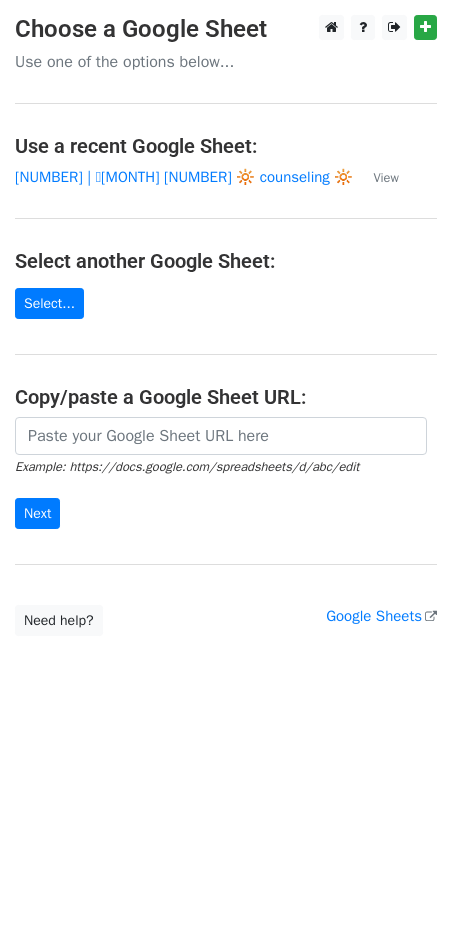 scroll, scrollTop: 0, scrollLeft: 0, axis: both 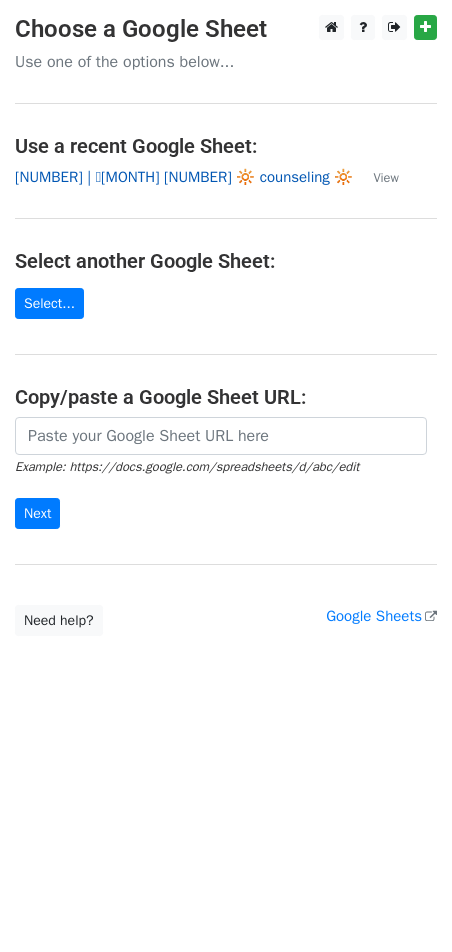 click on "[NUMBER] | 🩷[MONTH] [NUMBER] 🔆 counseling 🔆" at bounding box center [184, 177] 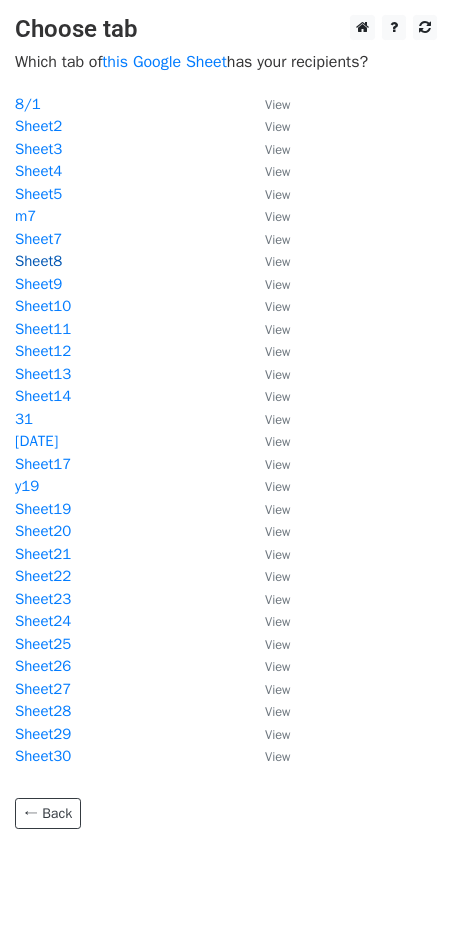 scroll, scrollTop: 0, scrollLeft: 0, axis: both 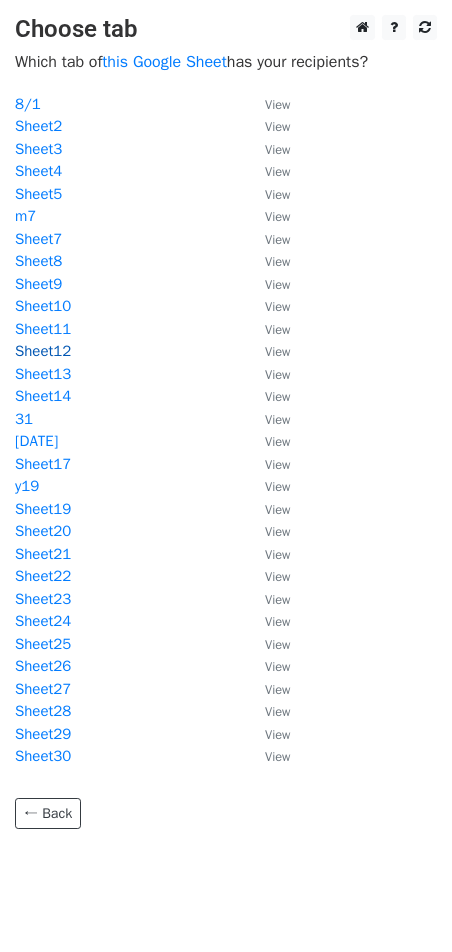 click on "Sheet12" at bounding box center [43, 351] 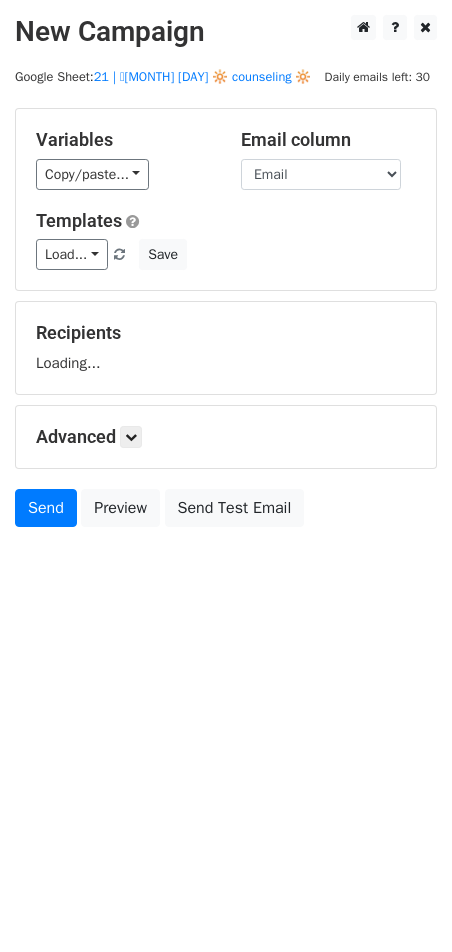 scroll, scrollTop: 0, scrollLeft: 0, axis: both 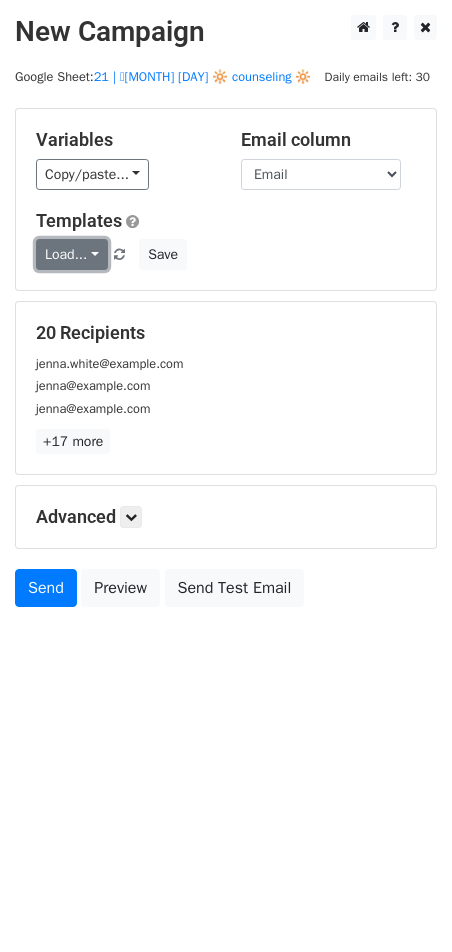 click on "Load..." at bounding box center [72, 254] 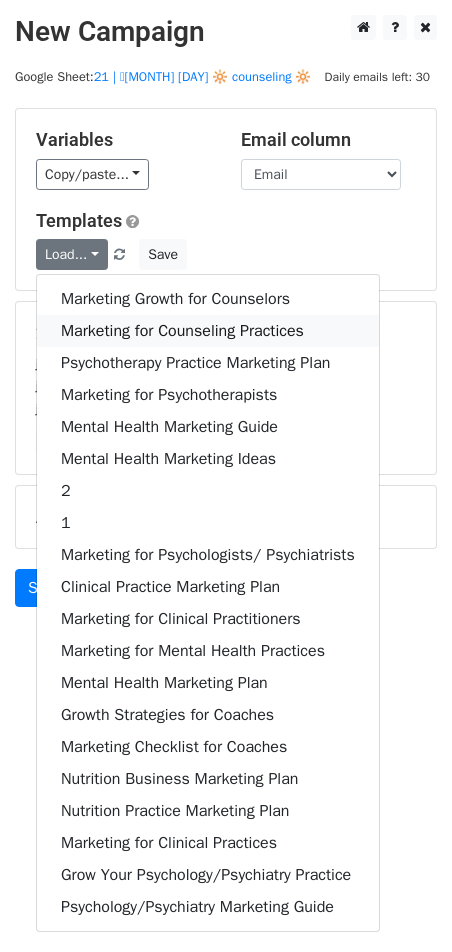 click on "Marketing for Counseling Practices" at bounding box center [208, 331] 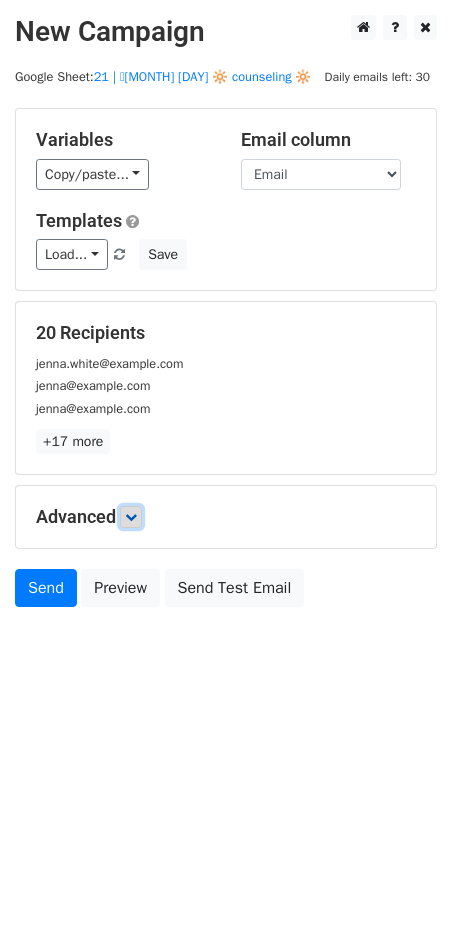 click at bounding box center (131, 517) 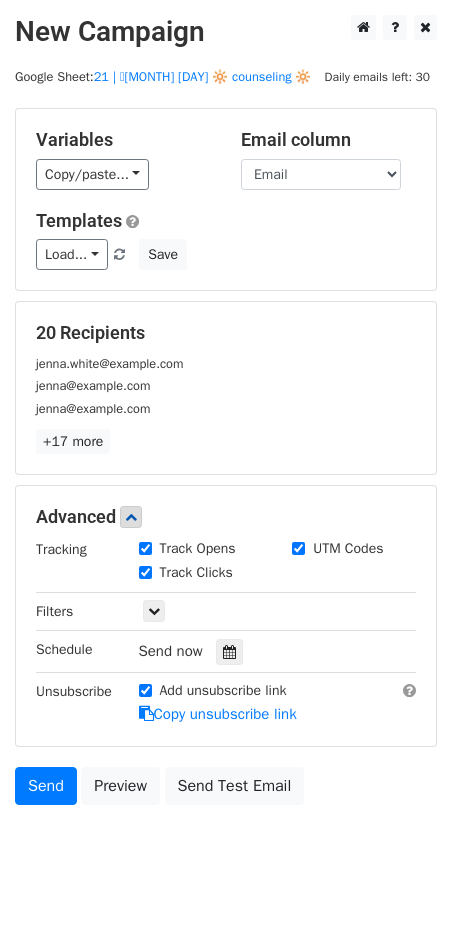click at bounding box center [229, 652] 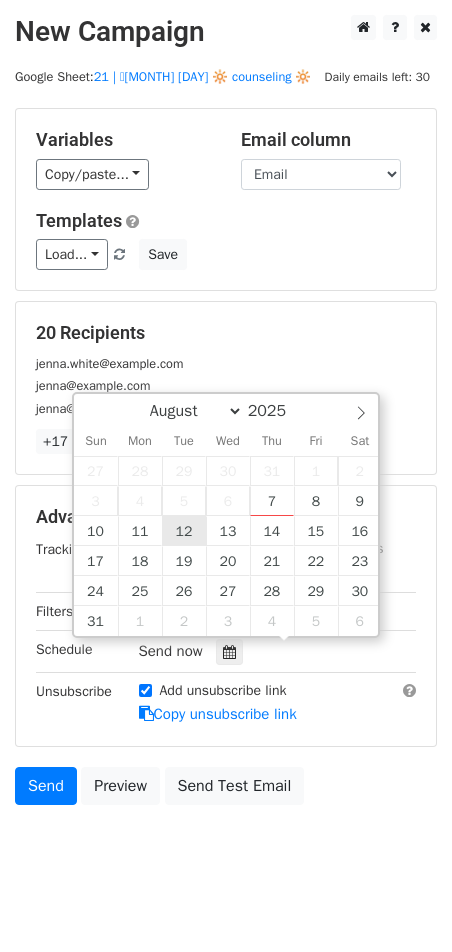 type on "2025-08-12 12:00" 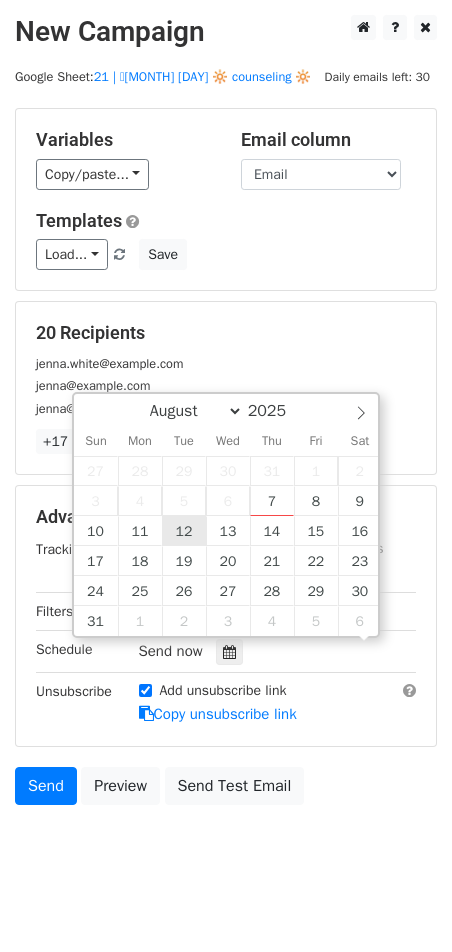 scroll, scrollTop: 1, scrollLeft: 0, axis: vertical 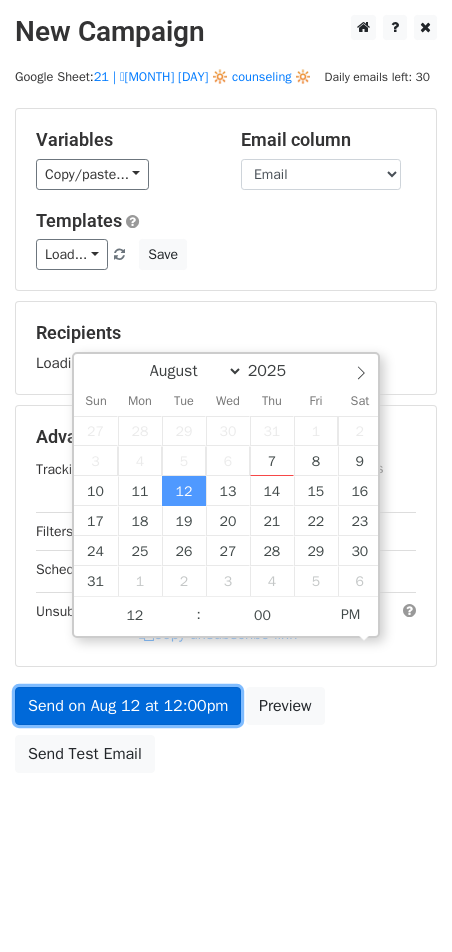 click on "Send on Aug 12 at 12:00pm" at bounding box center (128, 706) 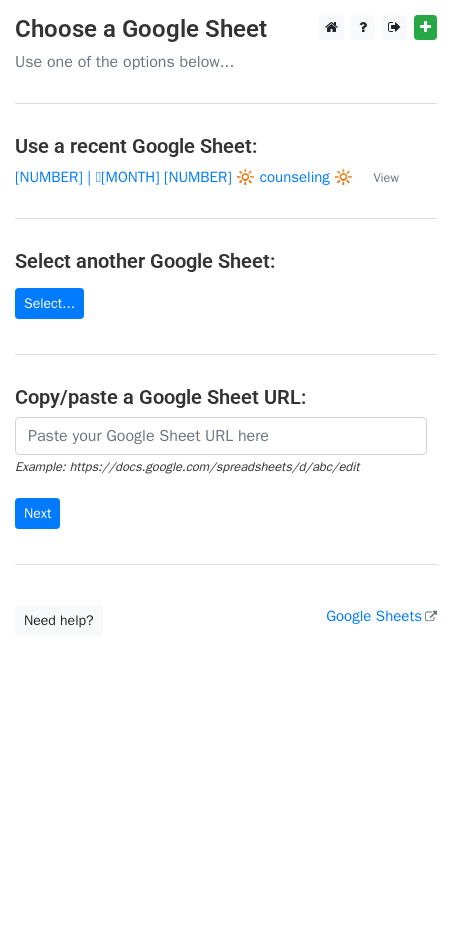 scroll, scrollTop: 0, scrollLeft: 0, axis: both 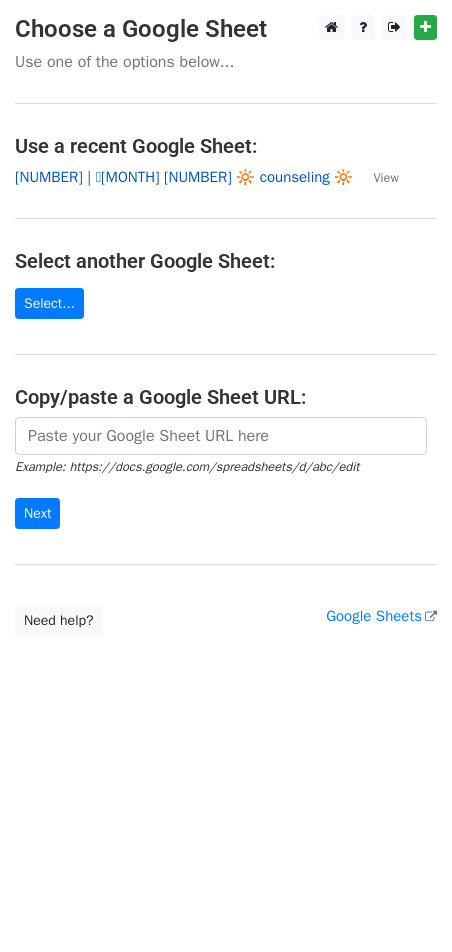 click on "21 | 🩷[MONTH] [DAY] 🔆 counseling 🔆" at bounding box center [184, 177] 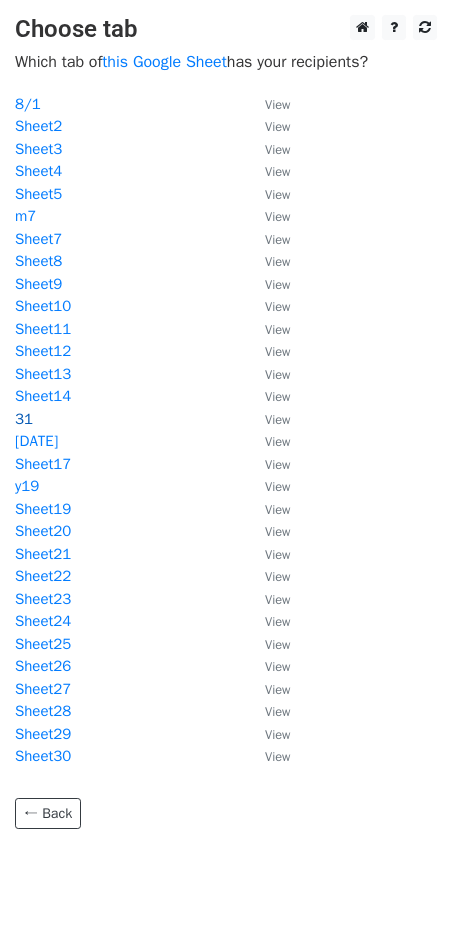 scroll, scrollTop: 0, scrollLeft: 0, axis: both 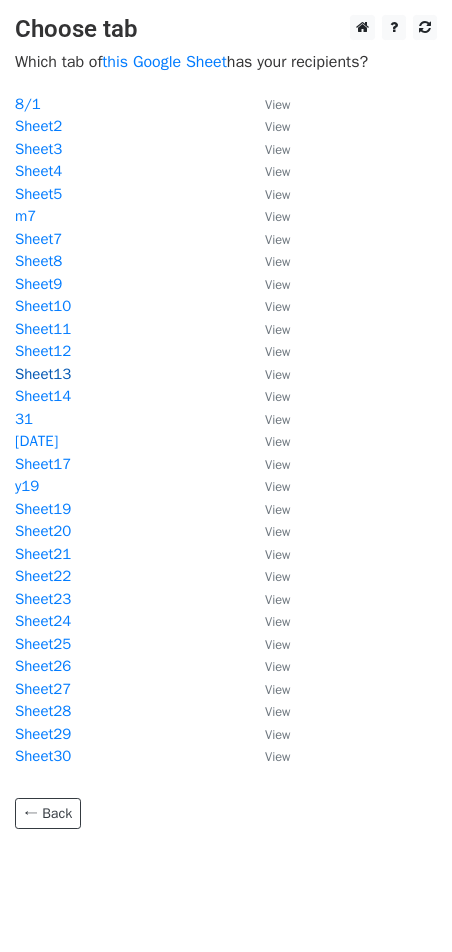 click on "Sheet13" at bounding box center (43, 374) 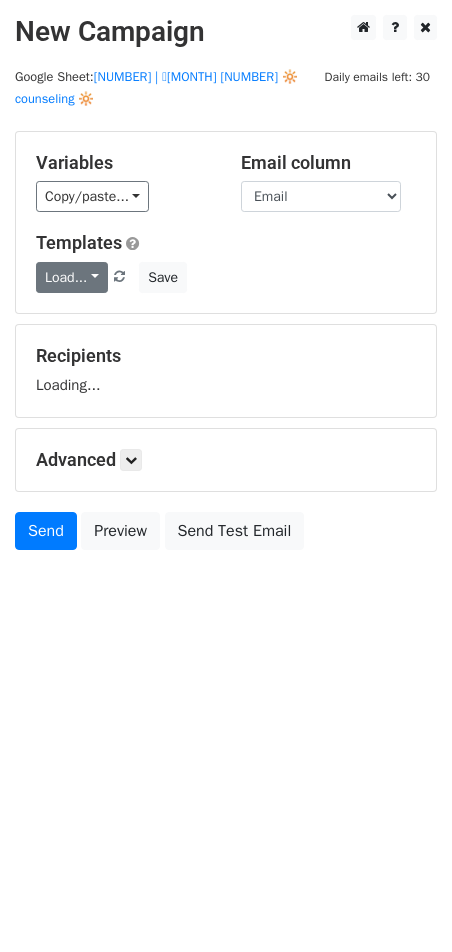 scroll, scrollTop: 0, scrollLeft: 0, axis: both 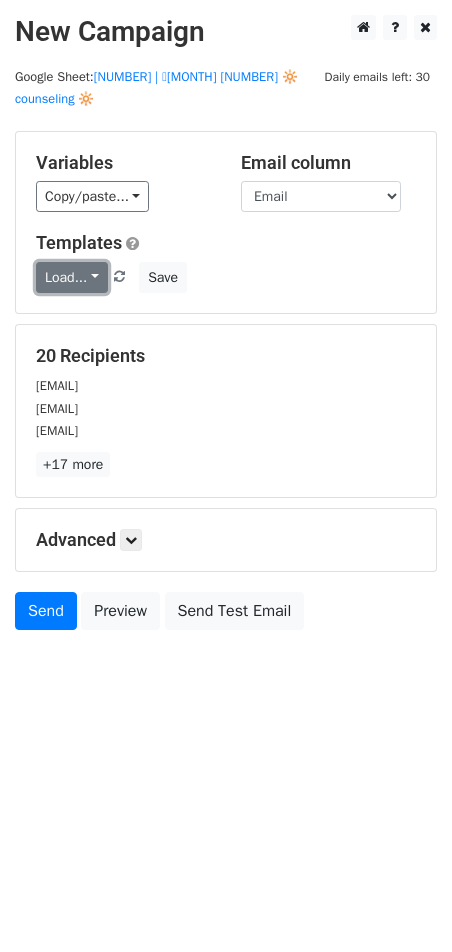 click on "Load..." at bounding box center (72, 277) 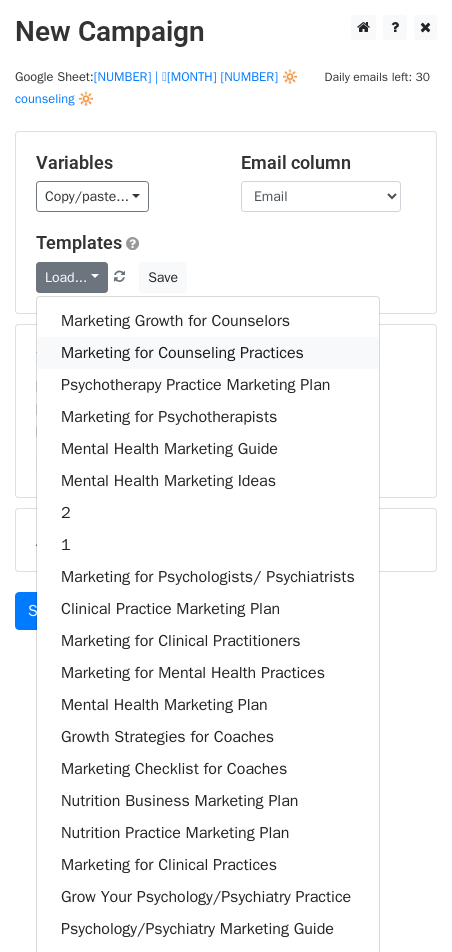 click on "Marketing for Counseling Practices" at bounding box center (208, 353) 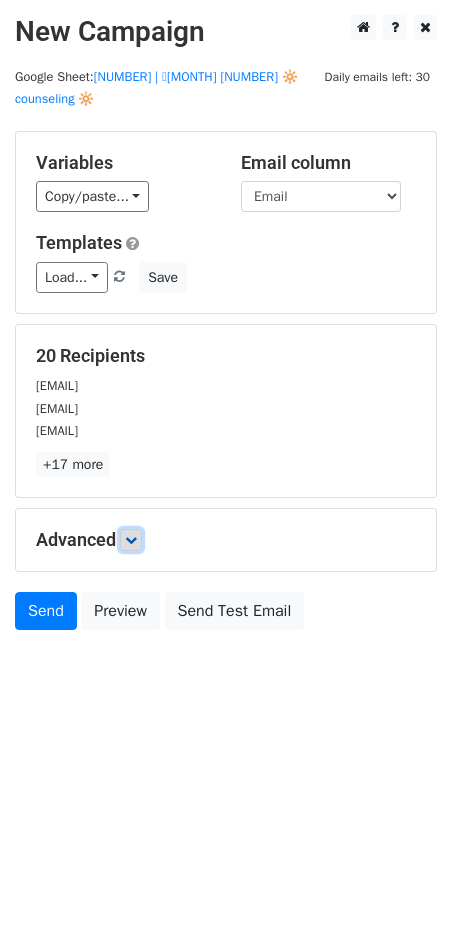 click at bounding box center [131, 540] 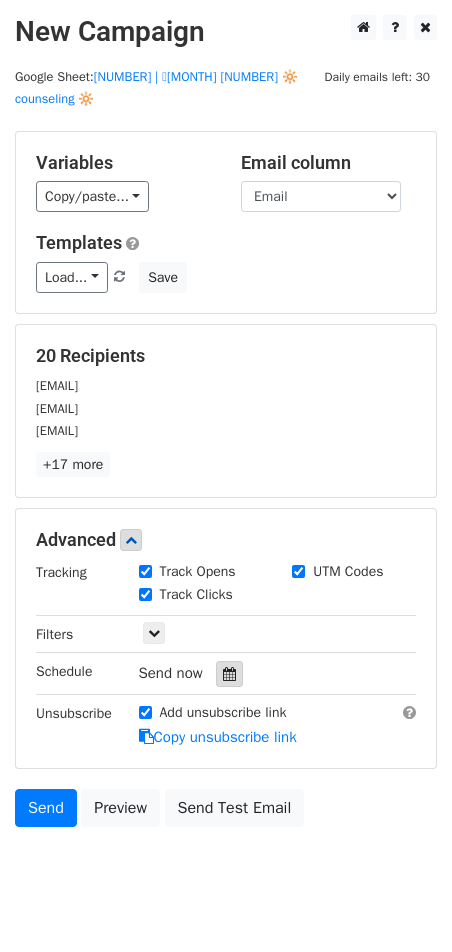 click at bounding box center [229, 674] 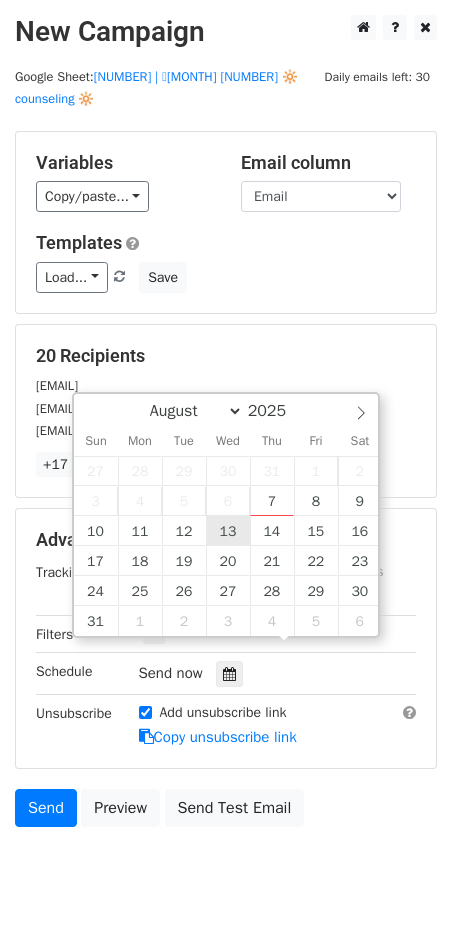 type on "2025-08-13 12:00" 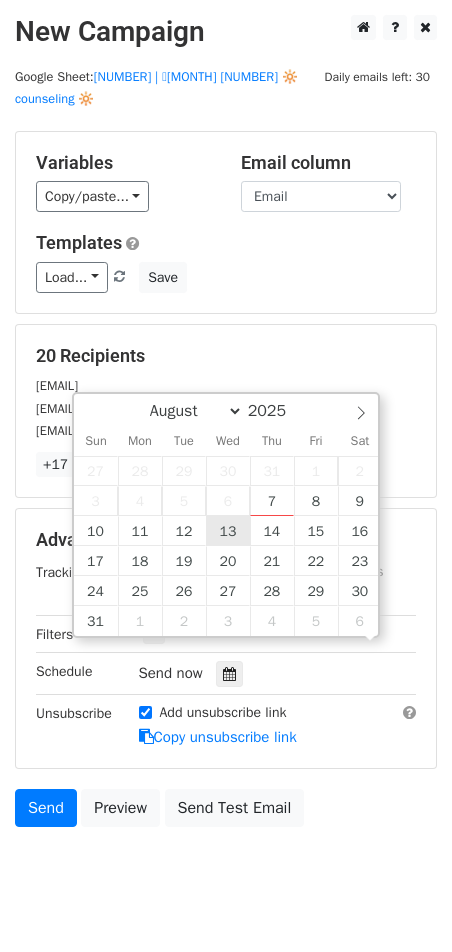 scroll, scrollTop: 1, scrollLeft: 0, axis: vertical 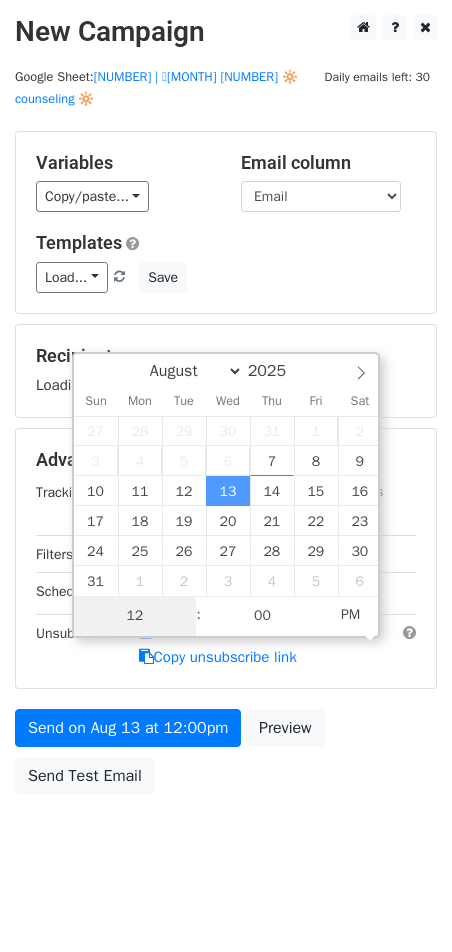 type on "3" 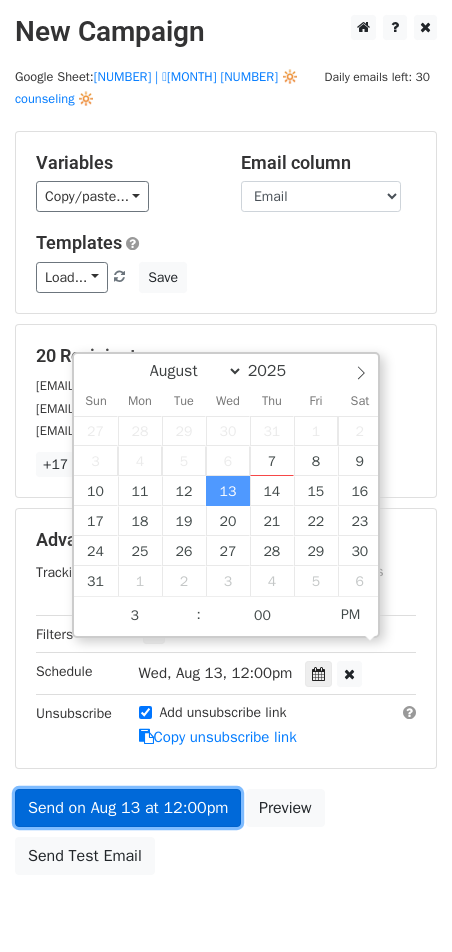 type on "2025-08-13 15:00" 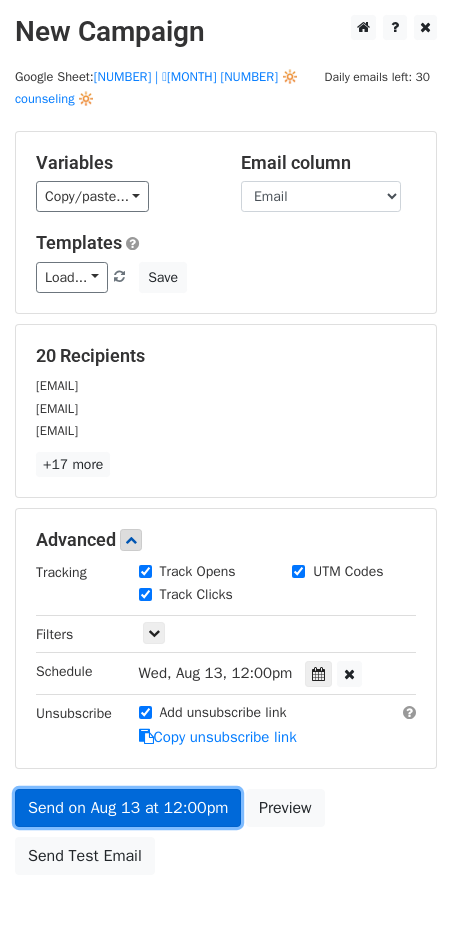 click on "Send on Aug 13 at 12:00pm" at bounding box center (128, 808) 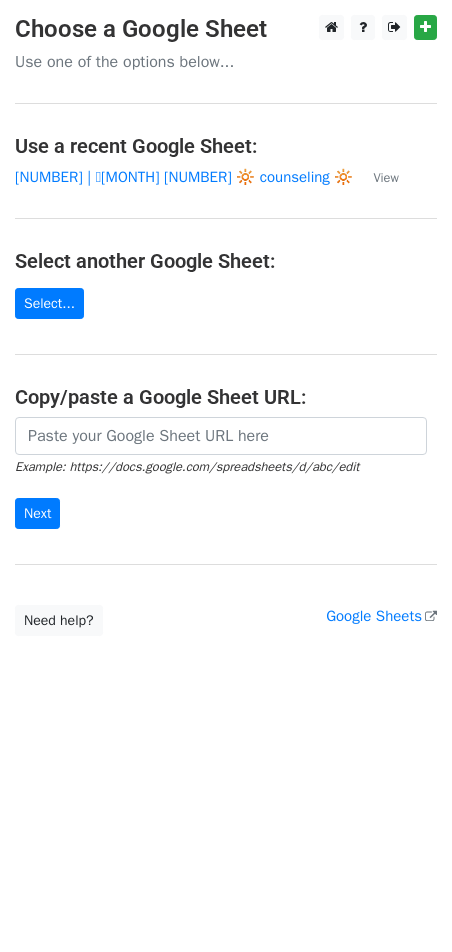 scroll, scrollTop: 0, scrollLeft: 0, axis: both 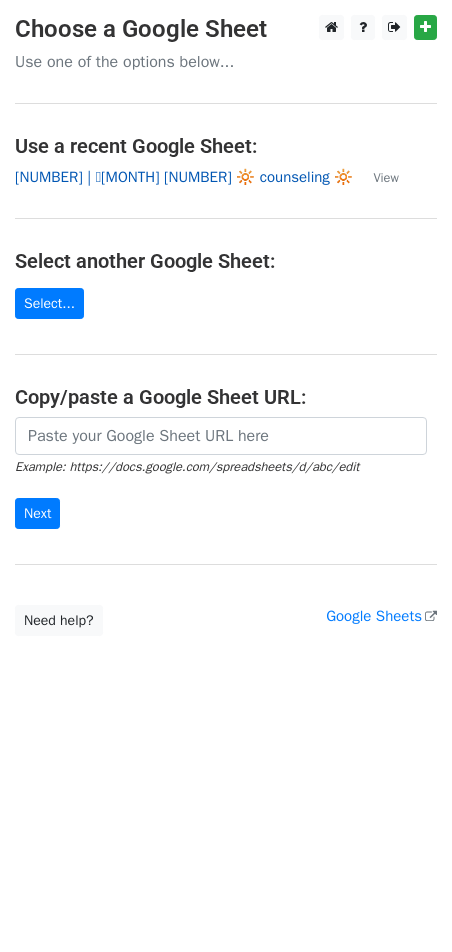click on "[NUMBER] | 🩷[MONTH] [NUMBER] 🔆 counseling 🔆" at bounding box center [184, 177] 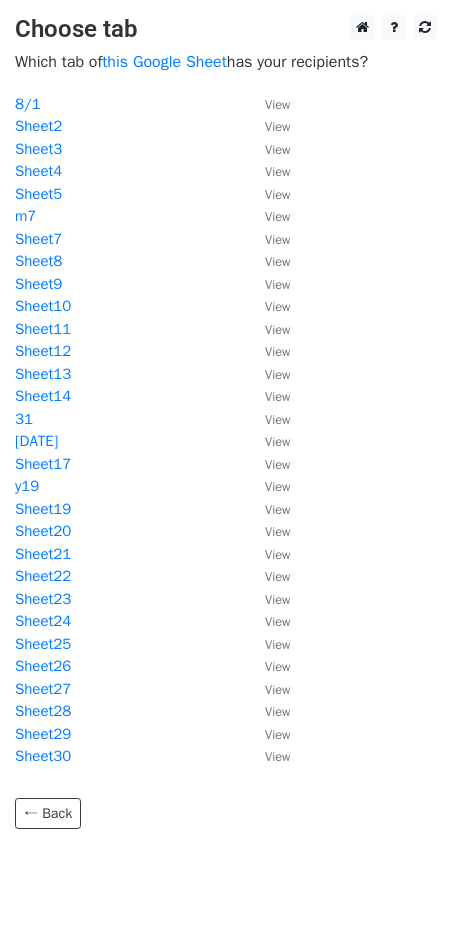 scroll, scrollTop: 0, scrollLeft: 0, axis: both 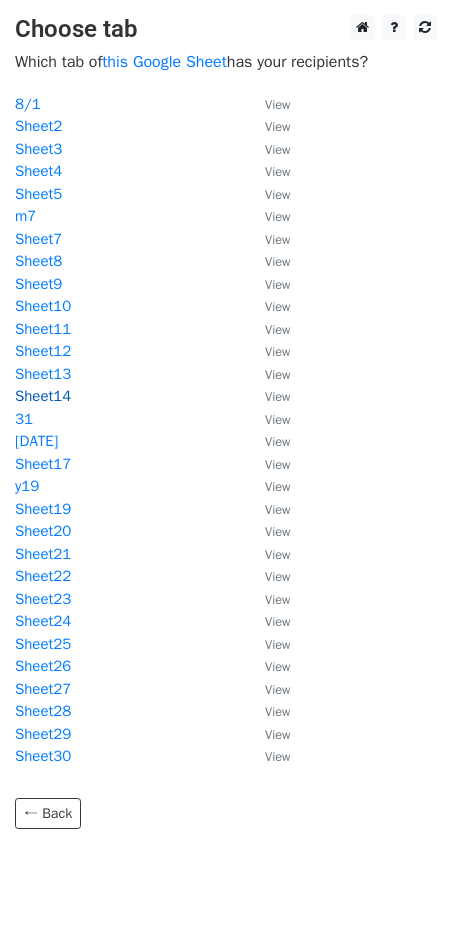 click on "Sheet14" at bounding box center [43, 396] 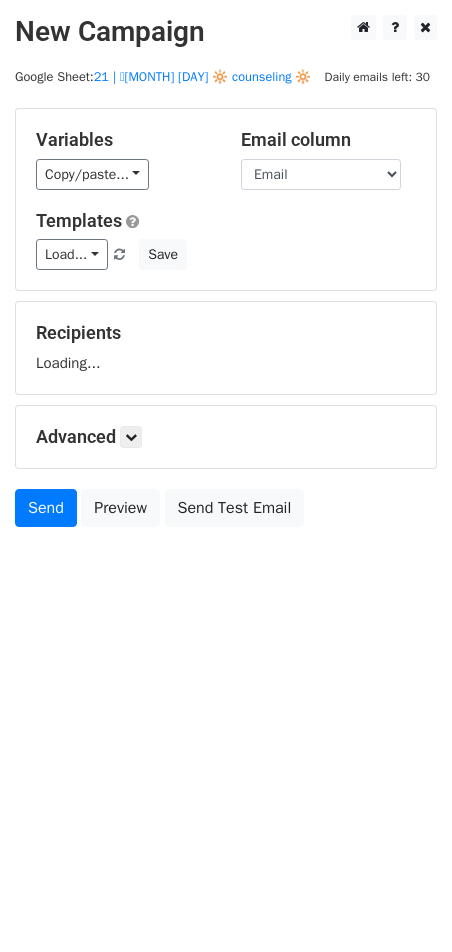 scroll, scrollTop: 0, scrollLeft: 0, axis: both 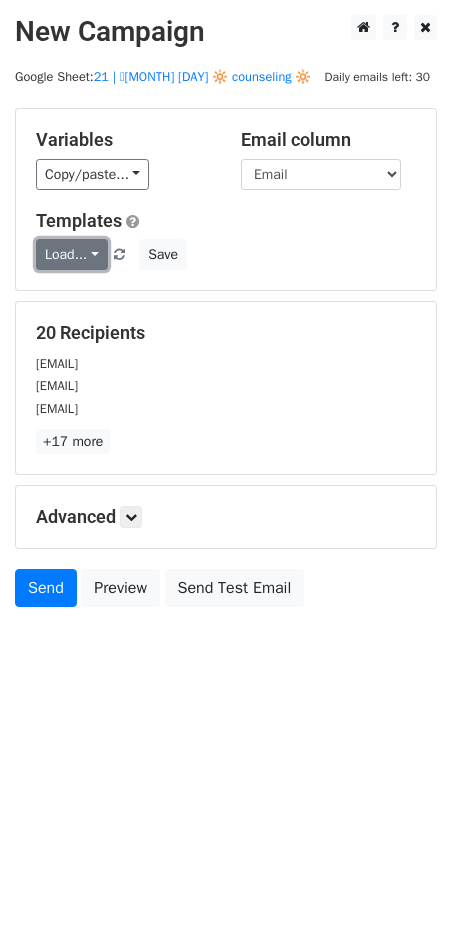 click on "Load..." at bounding box center [72, 254] 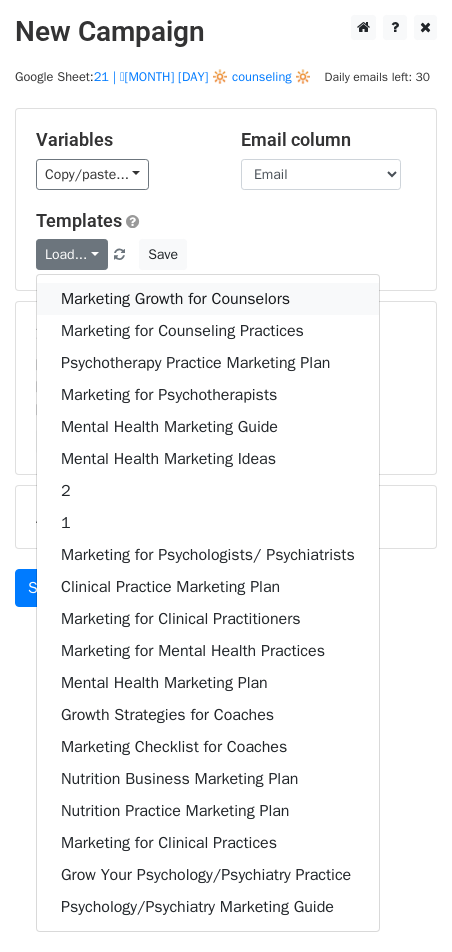 click on "Marketing Growth for Counselors" at bounding box center (208, 299) 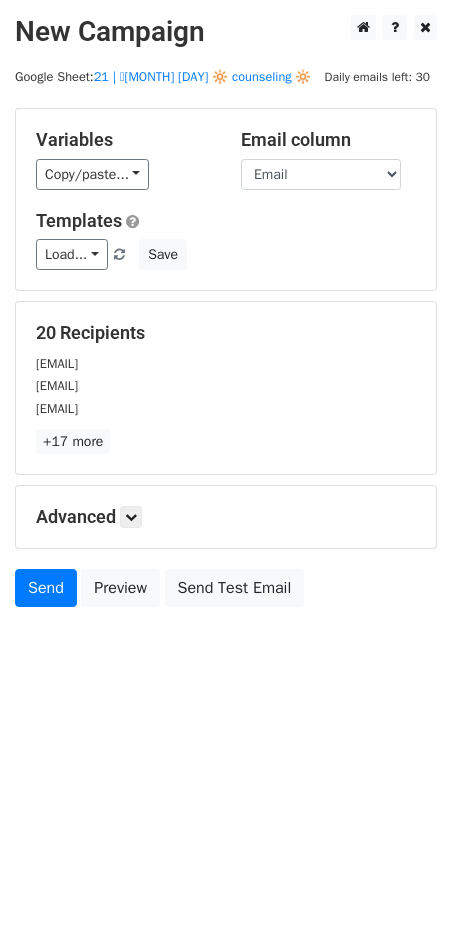 click on "Advanced
Tracking
Track Opens
UTM Codes
Track Clicks
Filters
Only include spreadsheet rows that match the following filters:
Schedule
Send now
Unsubscribe
Add unsubscribe link
Copy unsubscribe link" at bounding box center [226, 517] 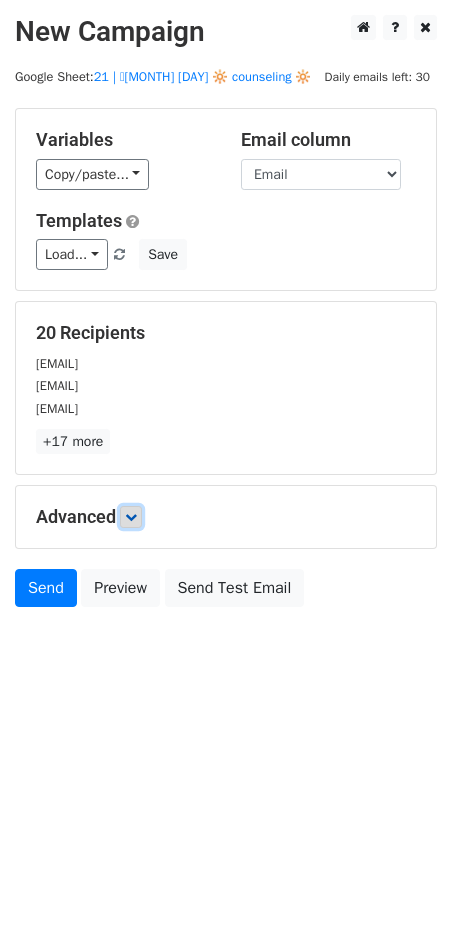 click at bounding box center [131, 517] 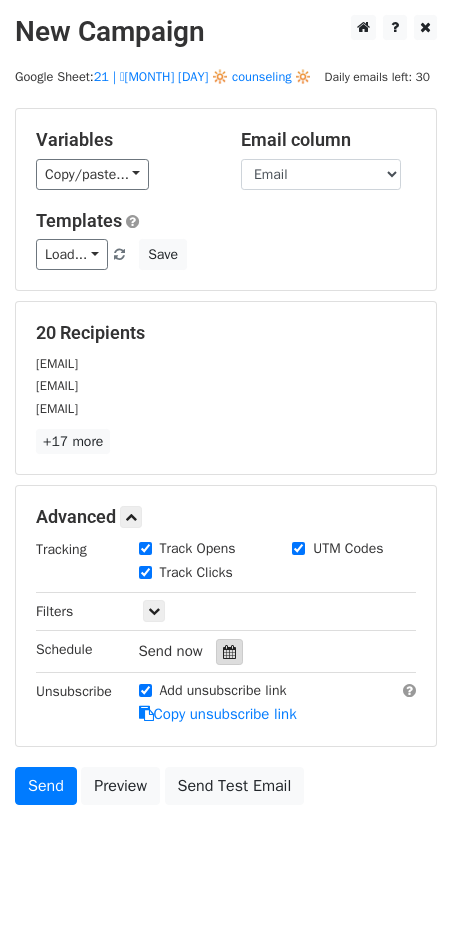 click at bounding box center [229, 652] 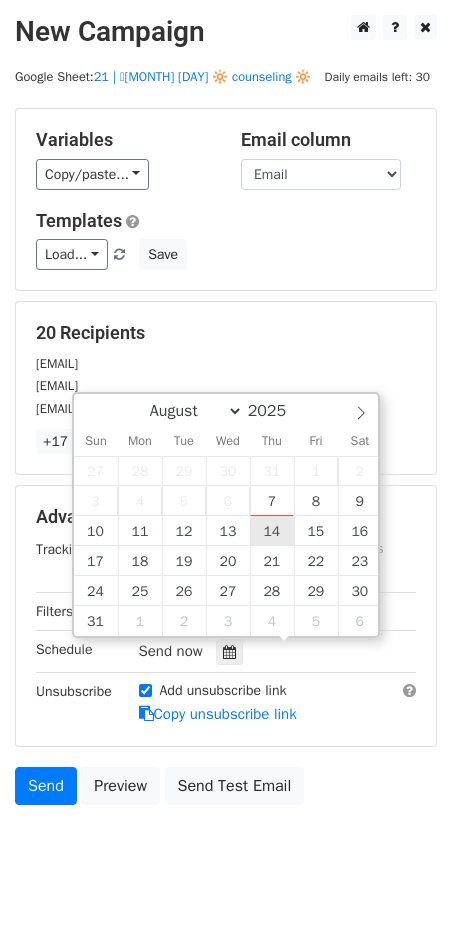 type on "[YEAR]-[MONTH]-[DAY] [TIME]" 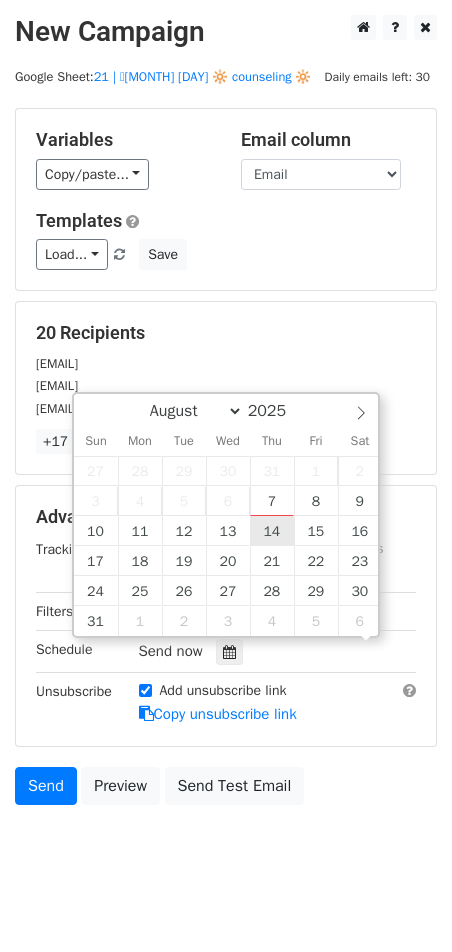 scroll, scrollTop: 1, scrollLeft: 0, axis: vertical 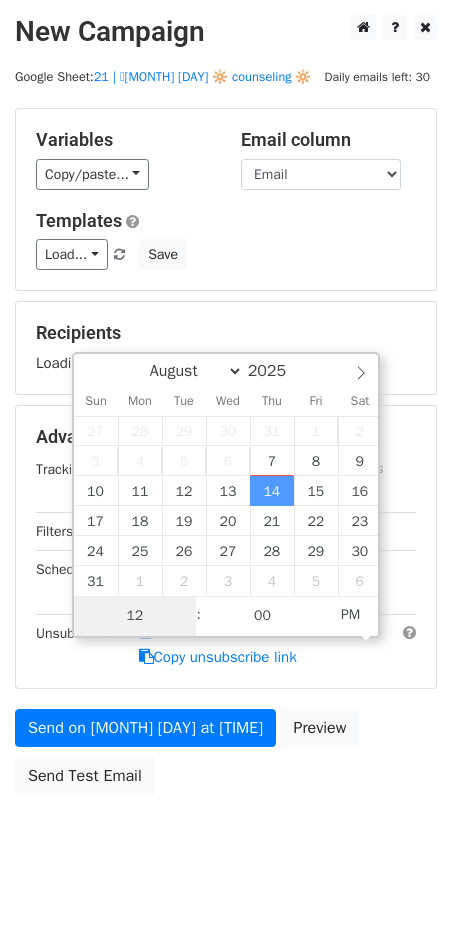 type on "3" 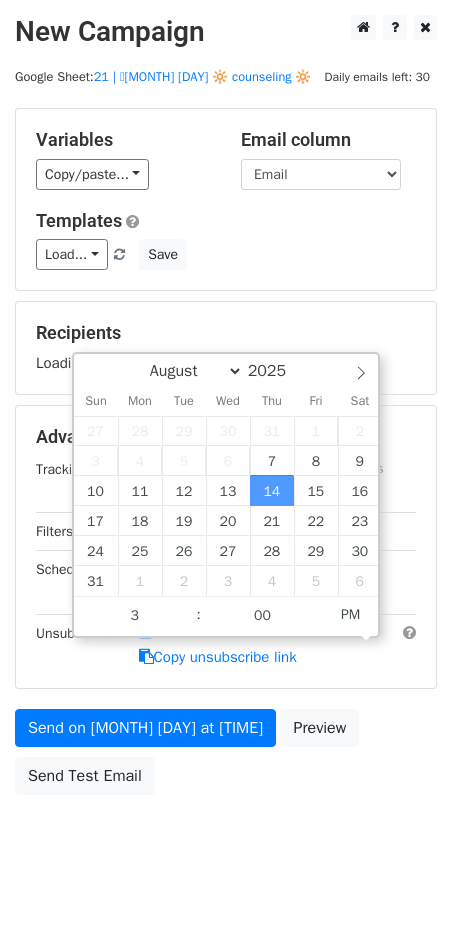 type on "[YEAR]-[MONTH]-[DAY] [TIME]" 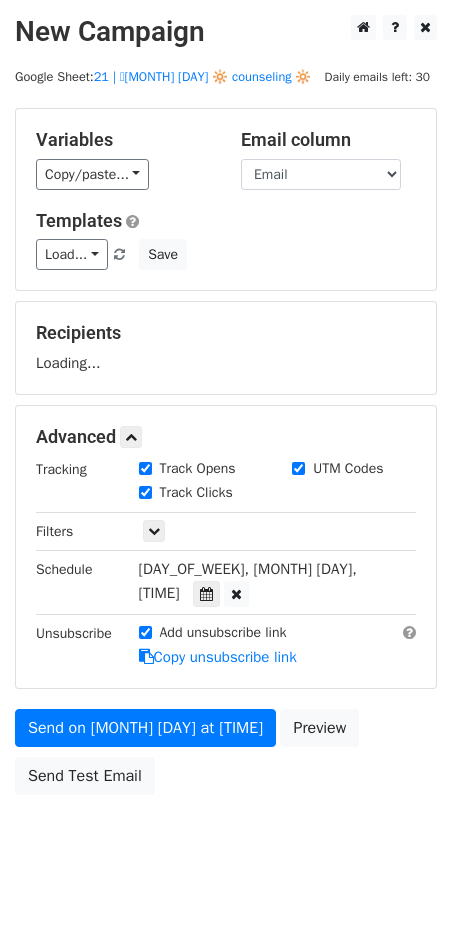click on "Send on [MONTH] [DAY] at [TIME]
Preview
Send Test Email" at bounding box center (226, 757) 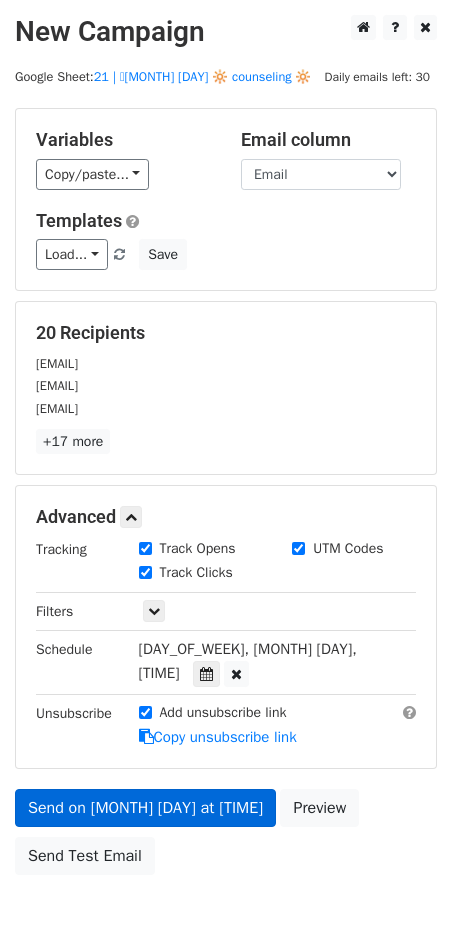 click on "Copy unsubscribe link" at bounding box center [218, 737] 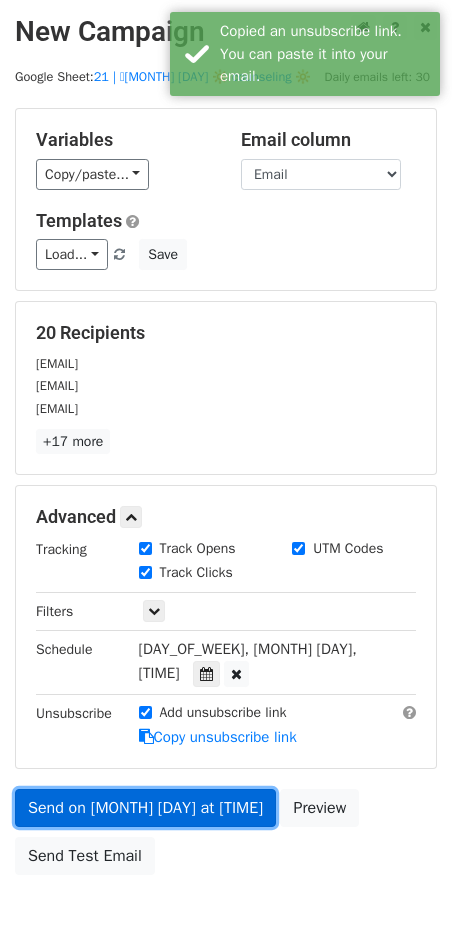 click on "Send on [MONTH] [DAY] at [TIME]" at bounding box center [145, 808] 